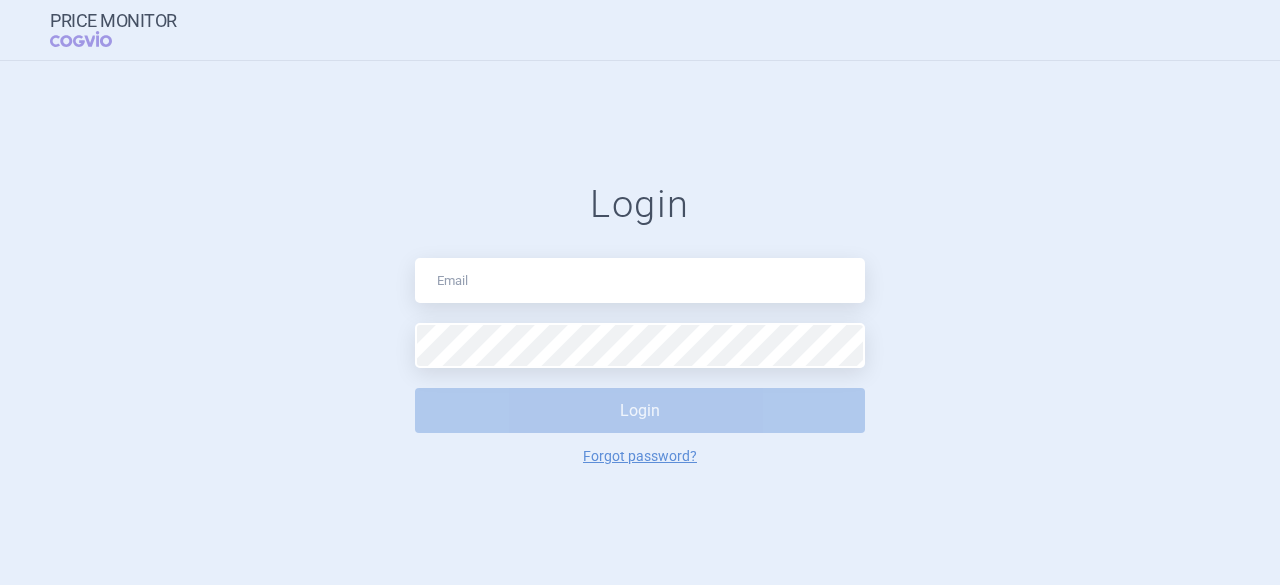scroll, scrollTop: 0, scrollLeft: 0, axis: both 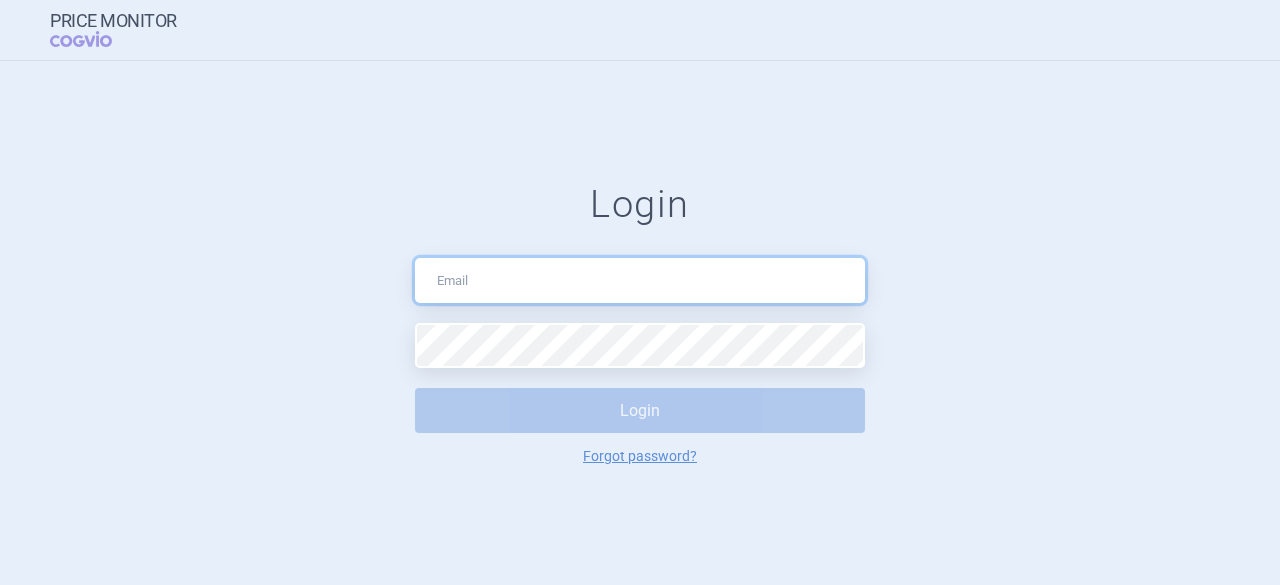 click at bounding box center (640, 280) 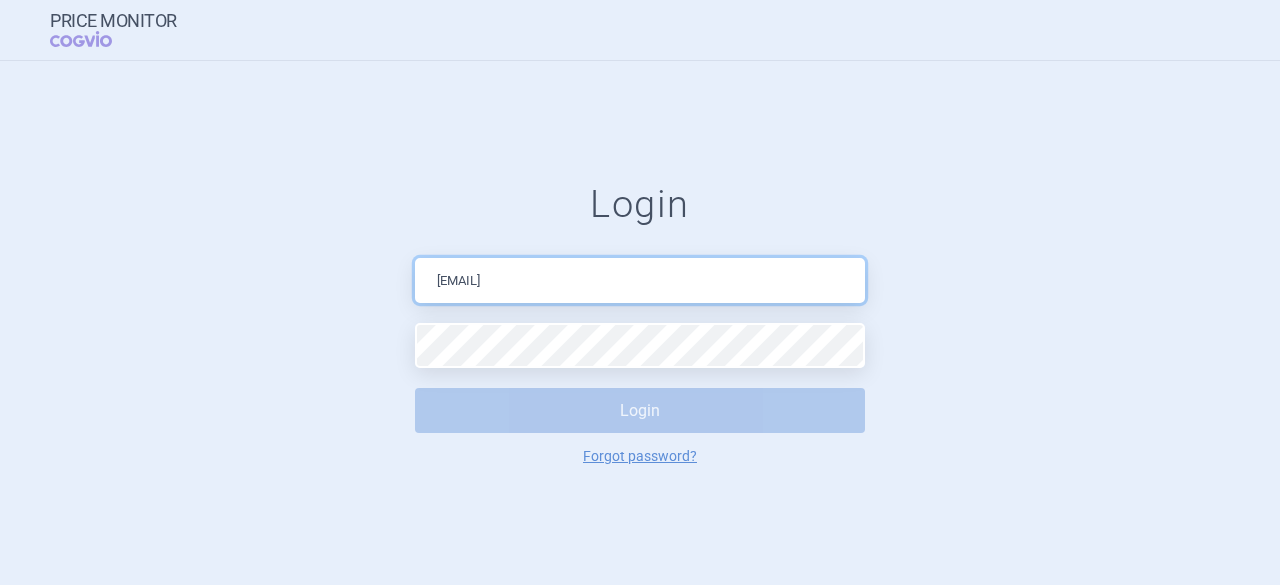 drag, startPoint x: 626, startPoint y: 284, endPoint x: 516, endPoint y: 284, distance: 110 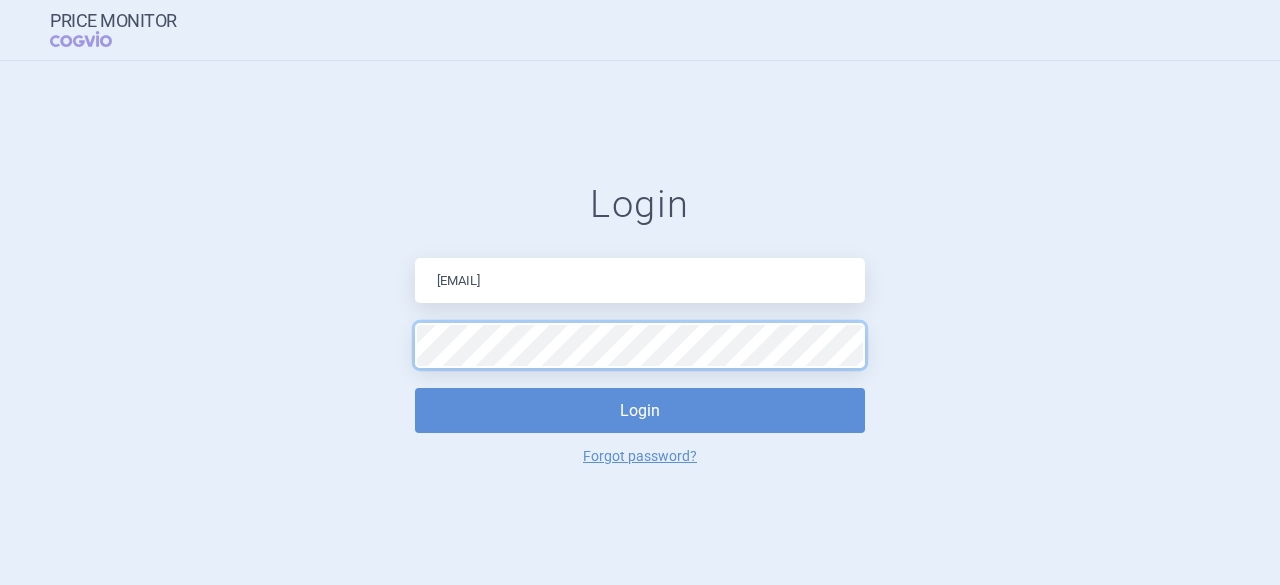 click on "Login" at bounding box center (640, 410) 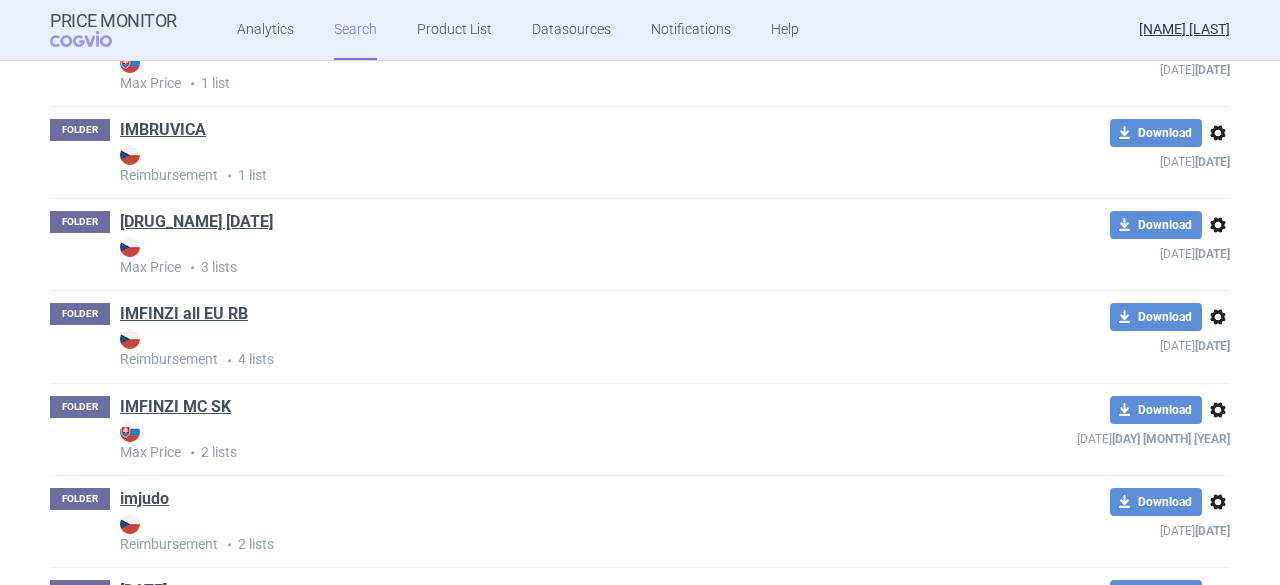 scroll, scrollTop: 3400, scrollLeft: 0, axis: vertical 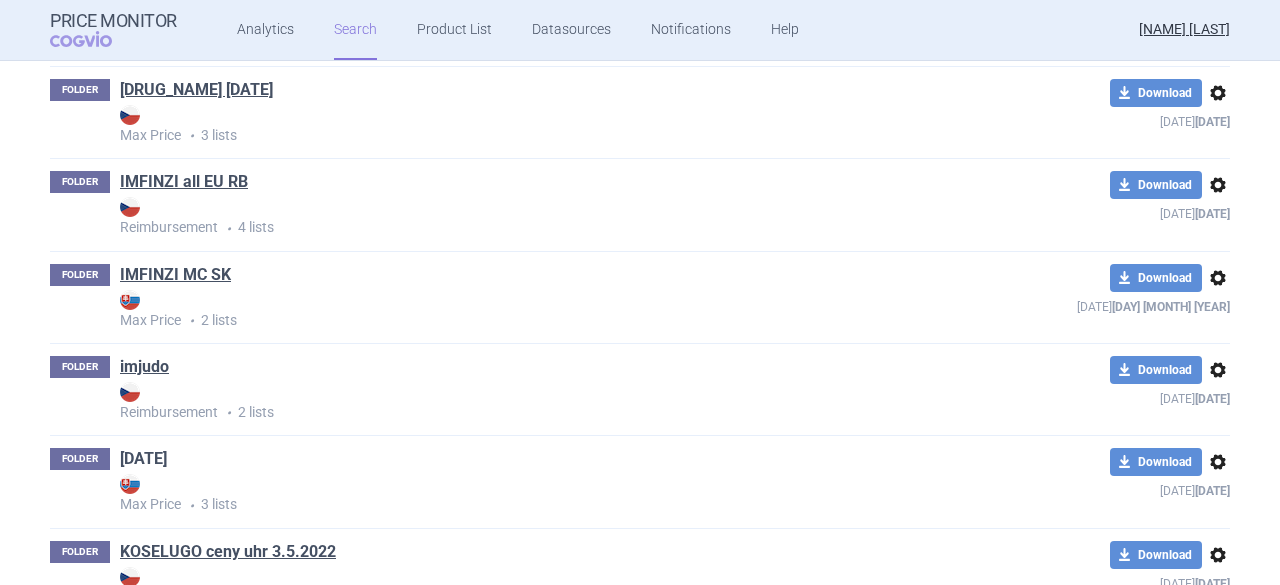 click on "[DATE]" at bounding box center [143, 459] 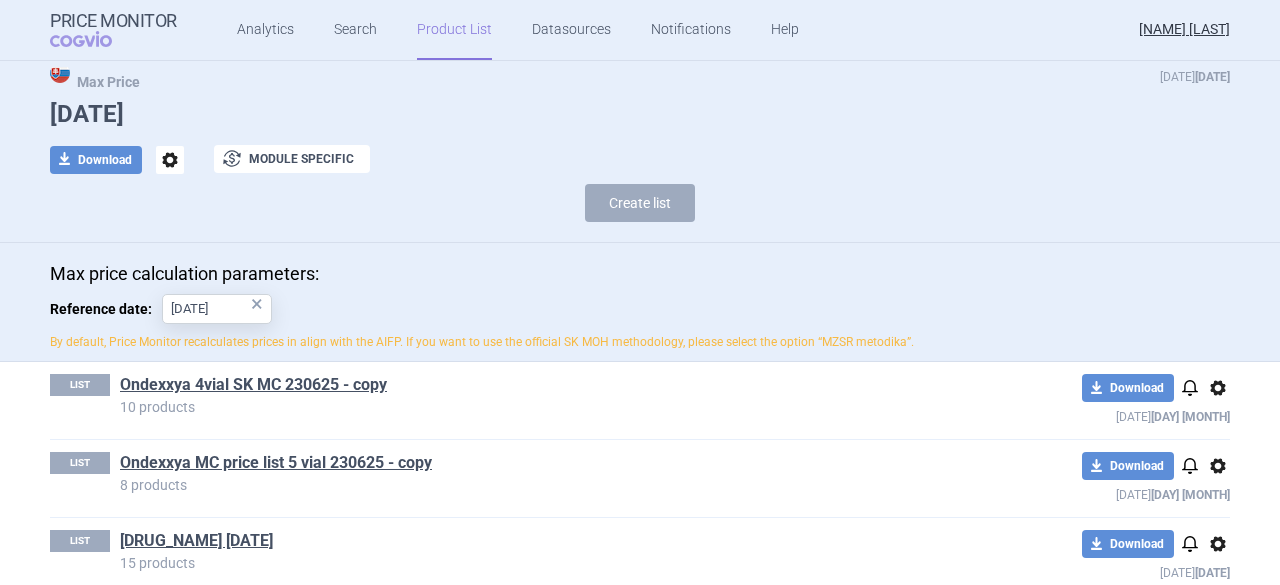 scroll, scrollTop: 83, scrollLeft: 0, axis: vertical 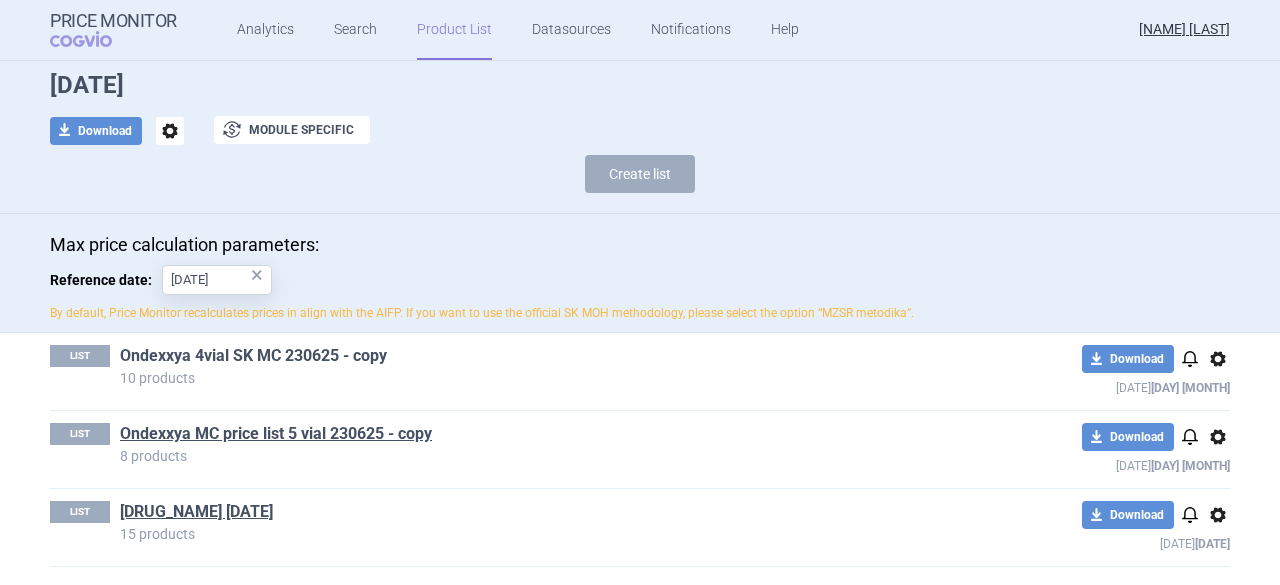 click on "Ondexxya 4vial SK MC 230625 - copy" at bounding box center (253, 356) 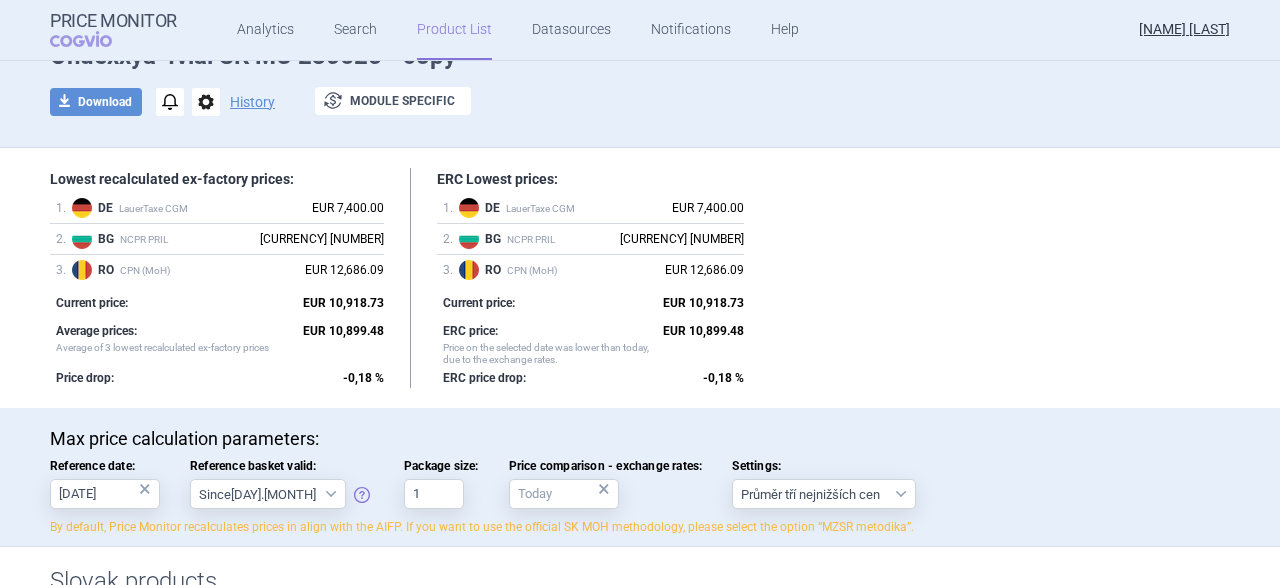 scroll, scrollTop: 200, scrollLeft: 0, axis: vertical 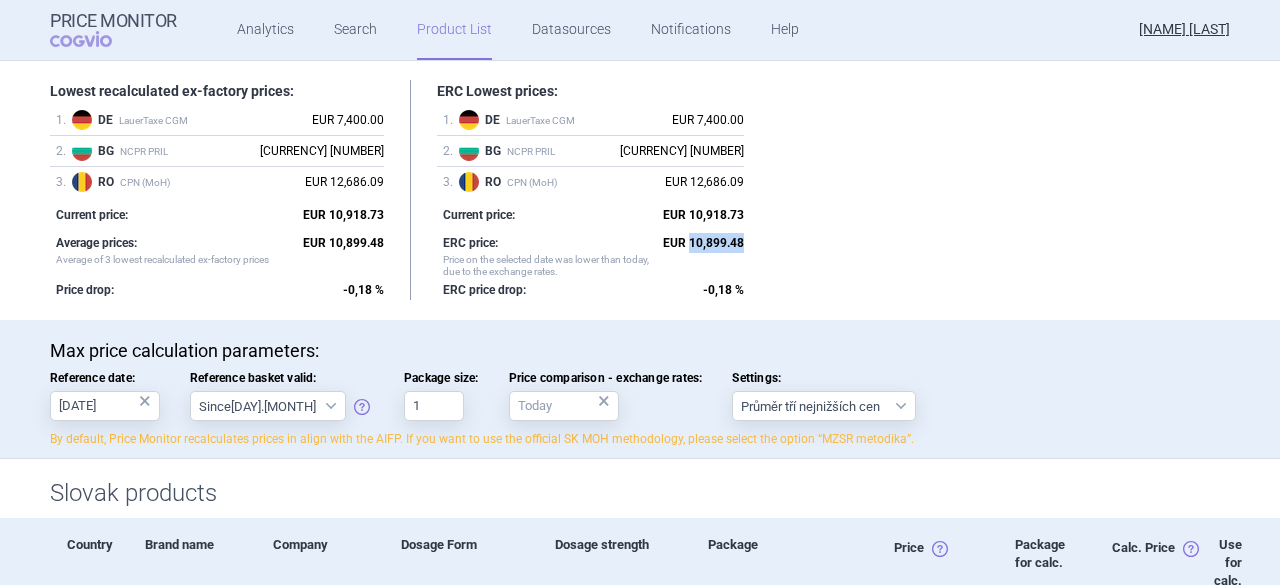 drag, startPoint x: 736, startPoint y: 242, endPoint x: 684, endPoint y: 237, distance: 52.23983 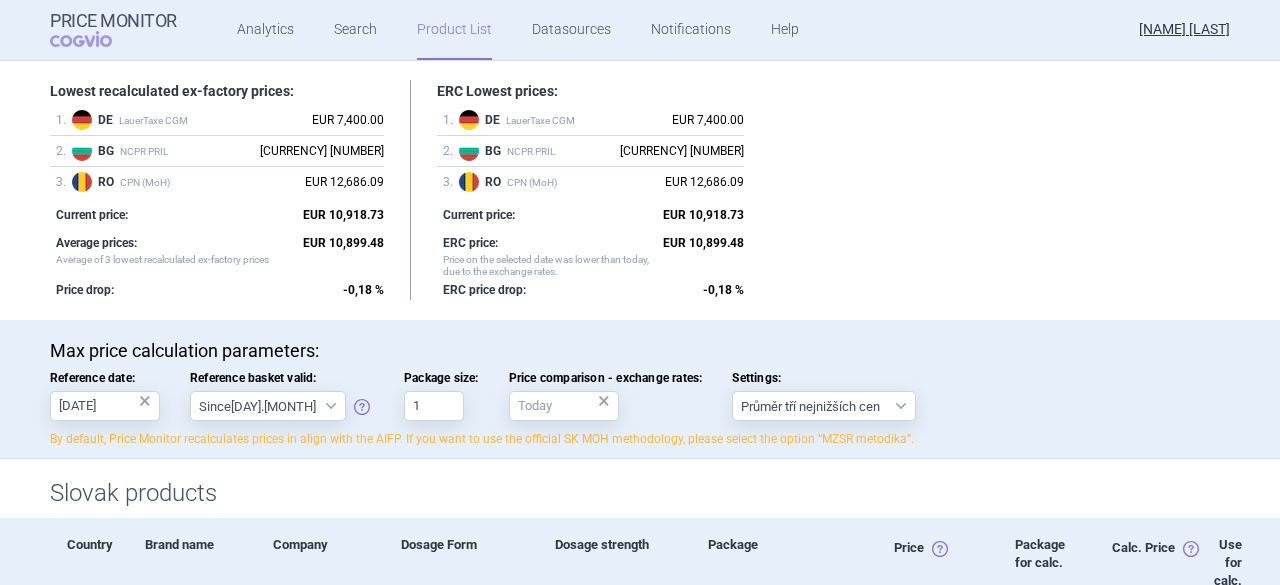 click on "Lowest recalculated ex-factory prices: 1 . DE   LauerTaxe CGM EUR 7,400.00 2 . BG   NCPR PRIL EUR 12,612.36 3 . RO   CPN (MoH) EUR 12,686.09 Current price: EUR 10,918.73 Average prices: Average of 3 lowest recalculated ex-factory prices EUR 10,899.48 Price drop: -0,18 % ERC Lowest prices: 1 . DE   LauerTaxe CGM EUR 7,400.00 2 . BG   NCPR PRIL EUR 12,612.36 3 . RO   CPN (MoH) EUR 12,686.09 Current price: EUR 10,918.73 ERC price: Price on the selected date was lower than today, due to the exchange rates. EUR 10,899.48 ERC price drop: -0,18 %" at bounding box center [640, 190] 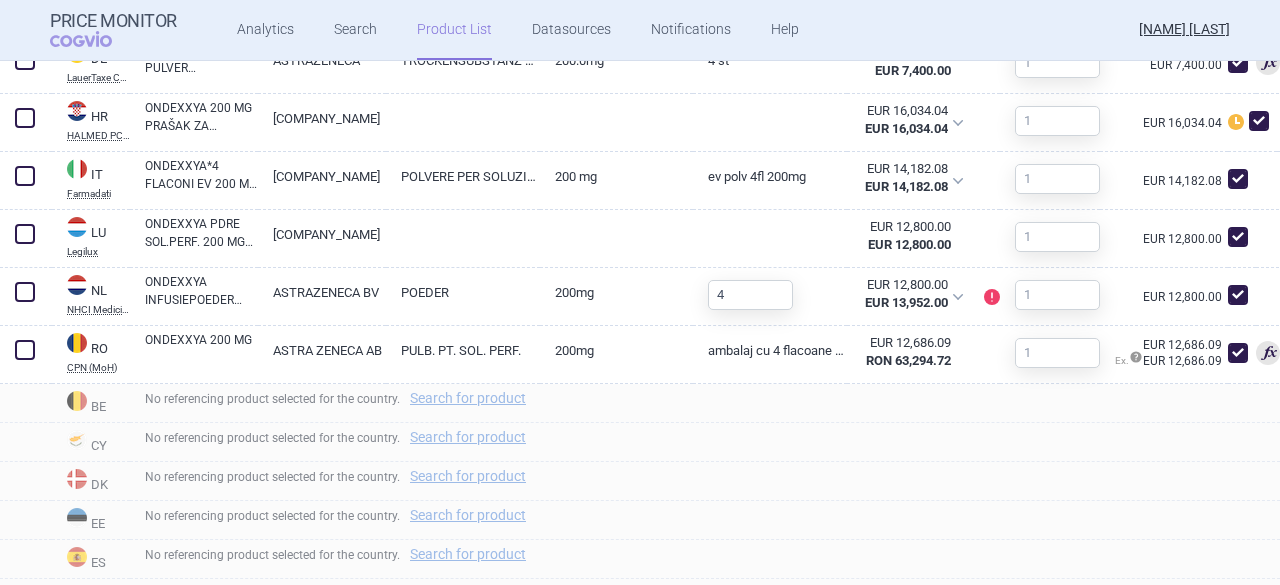 scroll, scrollTop: 1200, scrollLeft: 0, axis: vertical 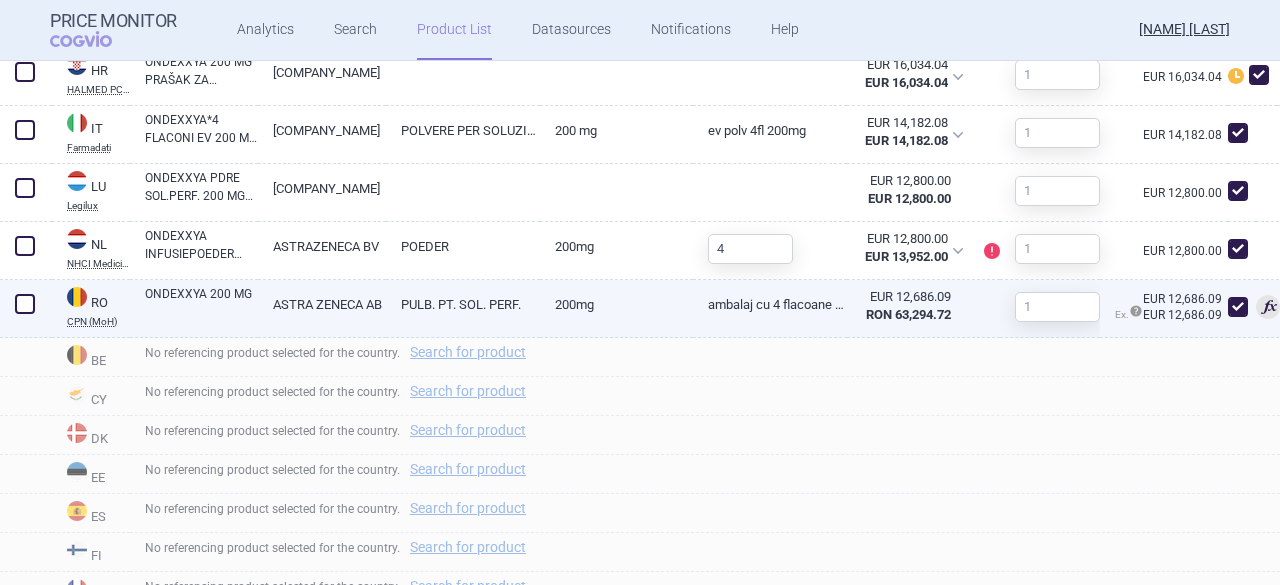 click on "ONDEXXYA 200 MG" at bounding box center (201, 303) 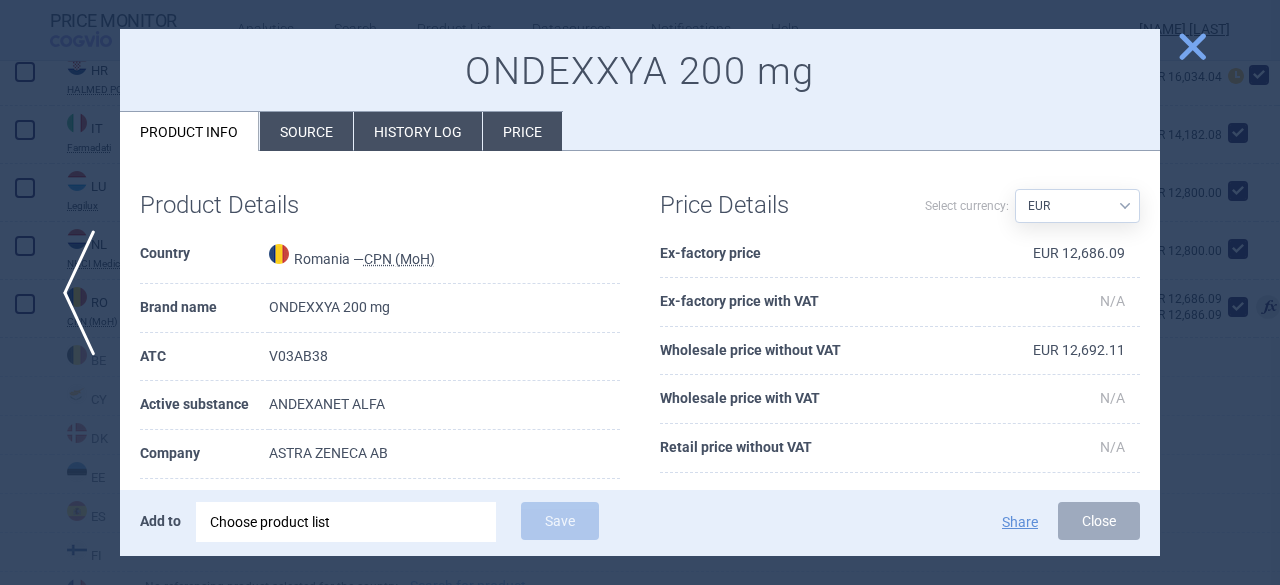 click on "History log" at bounding box center (418, 131) 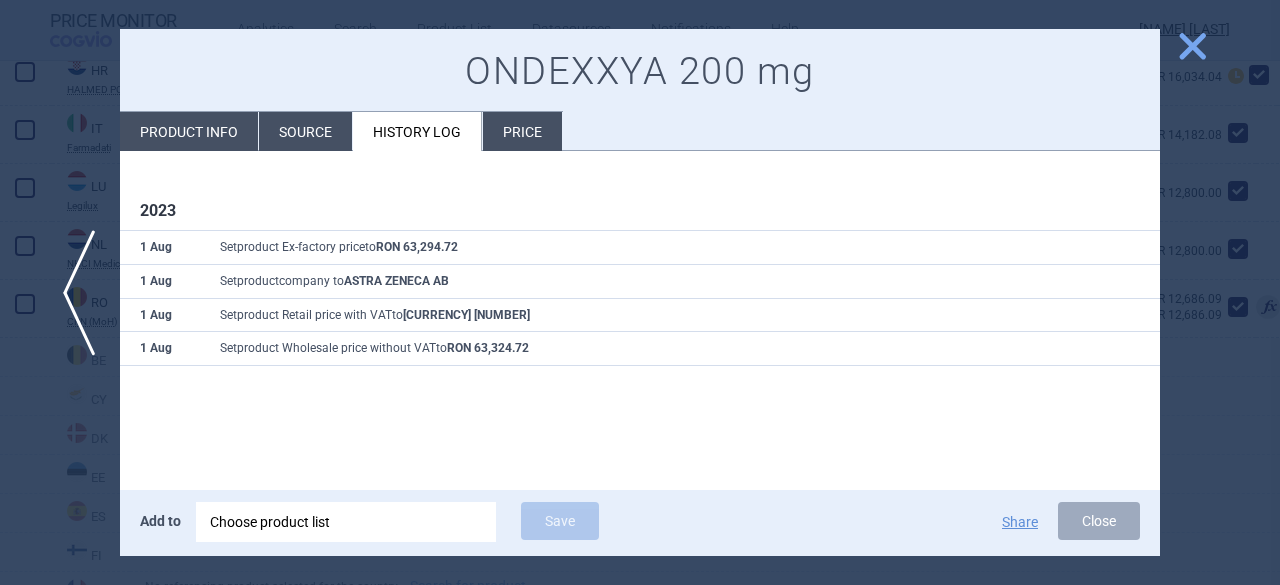 click on "close" at bounding box center (1192, 46) 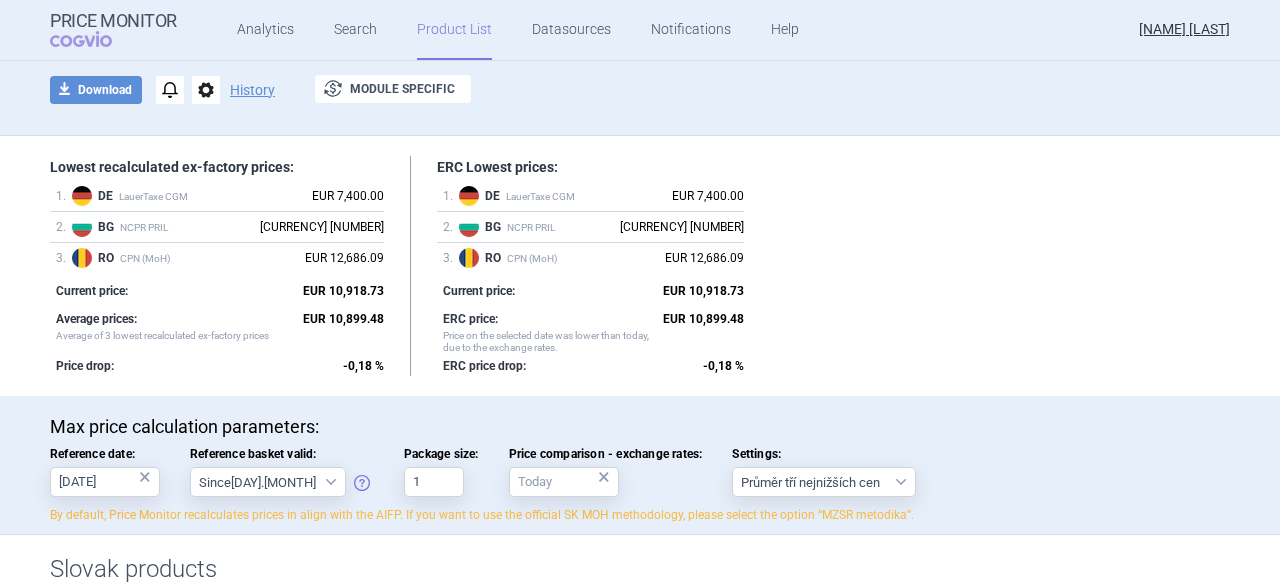 scroll, scrollTop: 0, scrollLeft: 0, axis: both 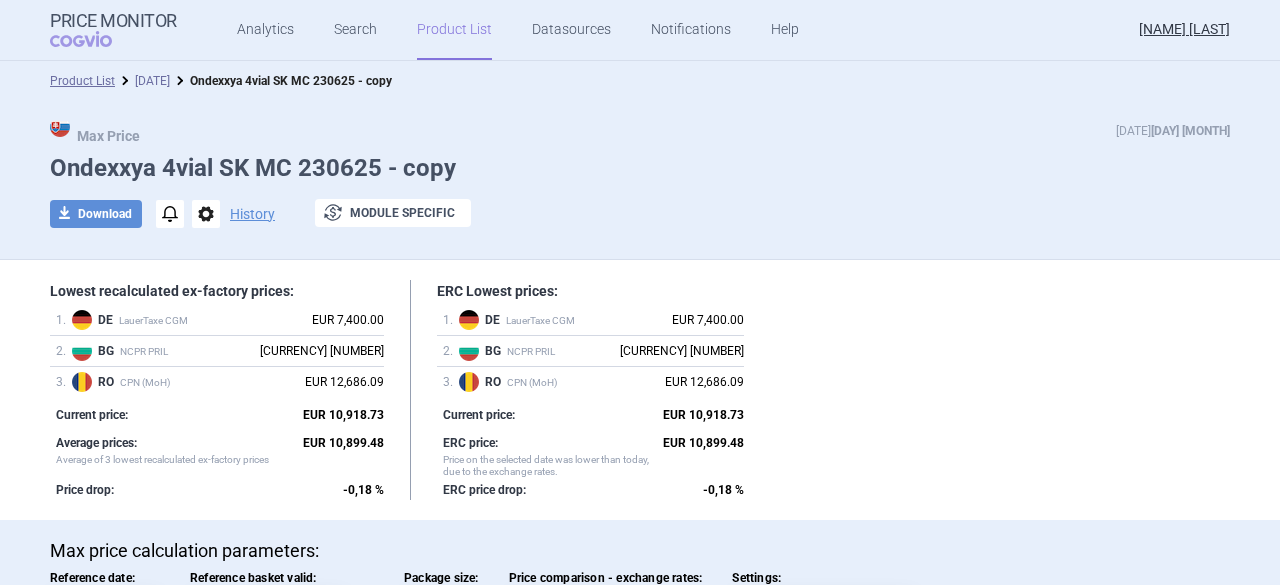 click on "[DATE]" at bounding box center [152, 81] 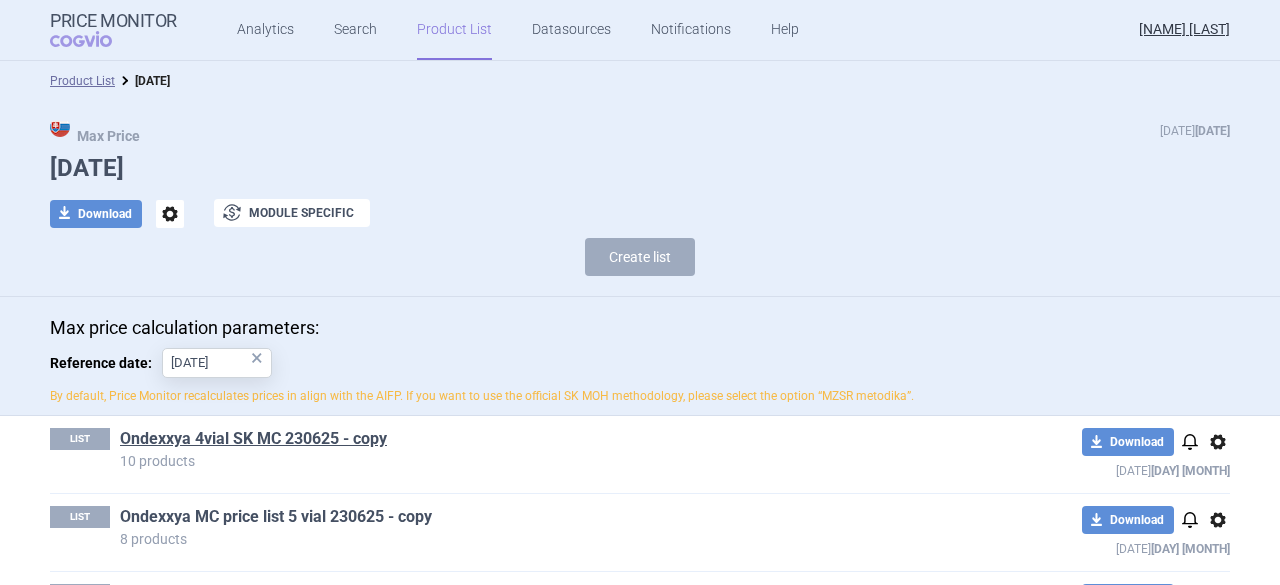 click on "Ondexxya MC price list 5 vial 230625 - copy" at bounding box center [276, 517] 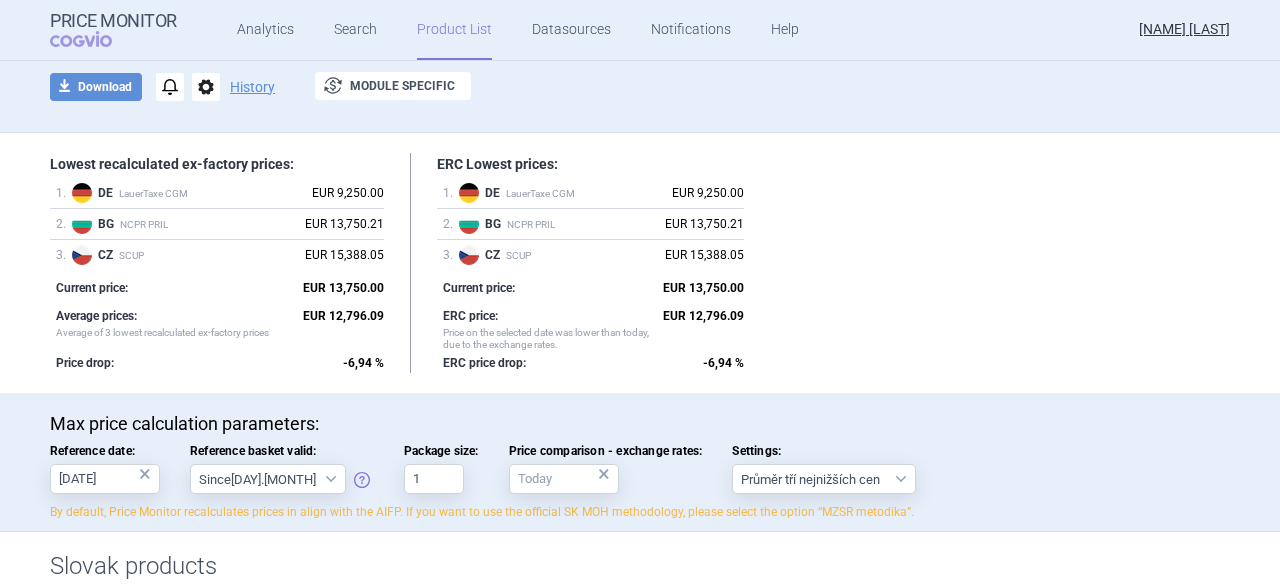 scroll, scrollTop: 100, scrollLeft: 0, axis: vertical 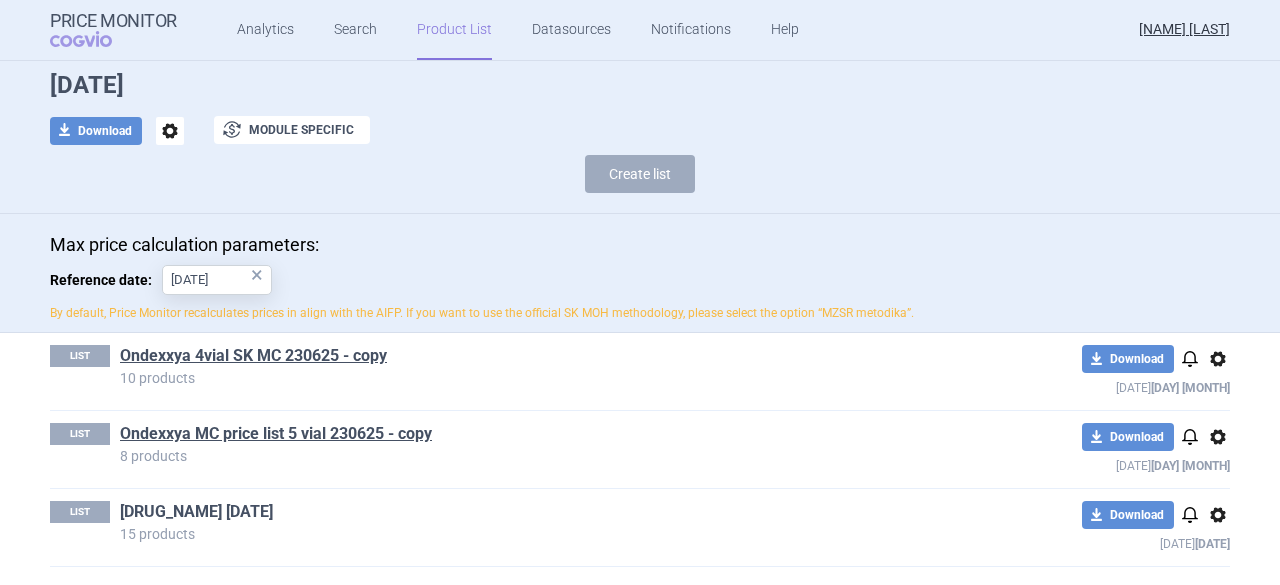 click on "[DRUG_NAME] [DATE]" at bounding box center (196, 512) 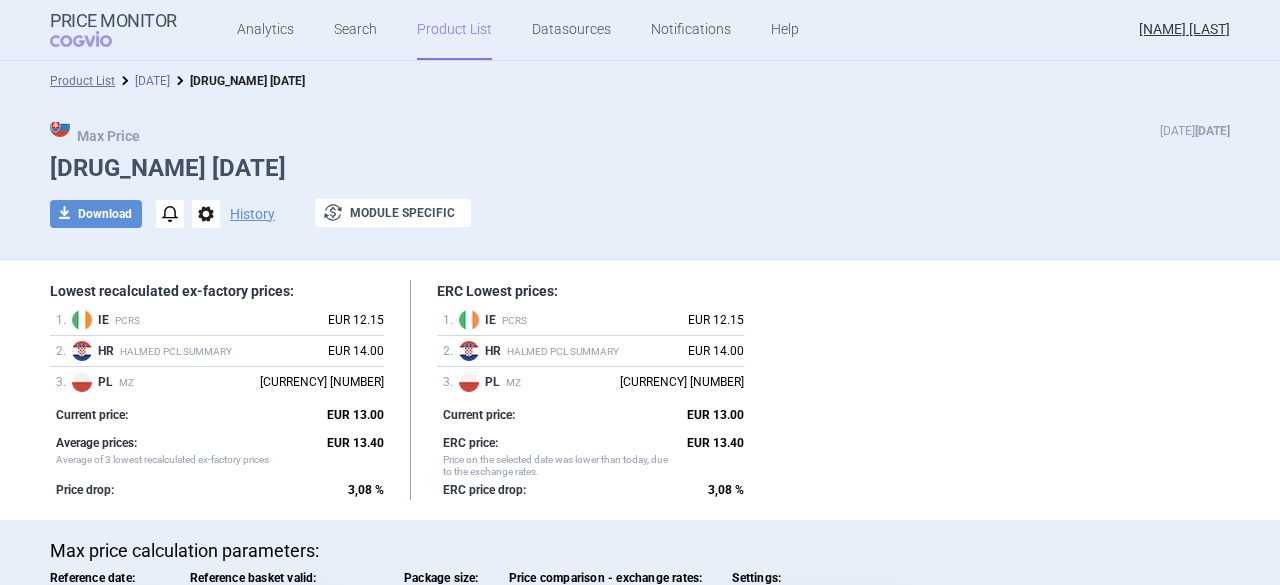 click on "[DATE]" at bounding box center [152, 81] 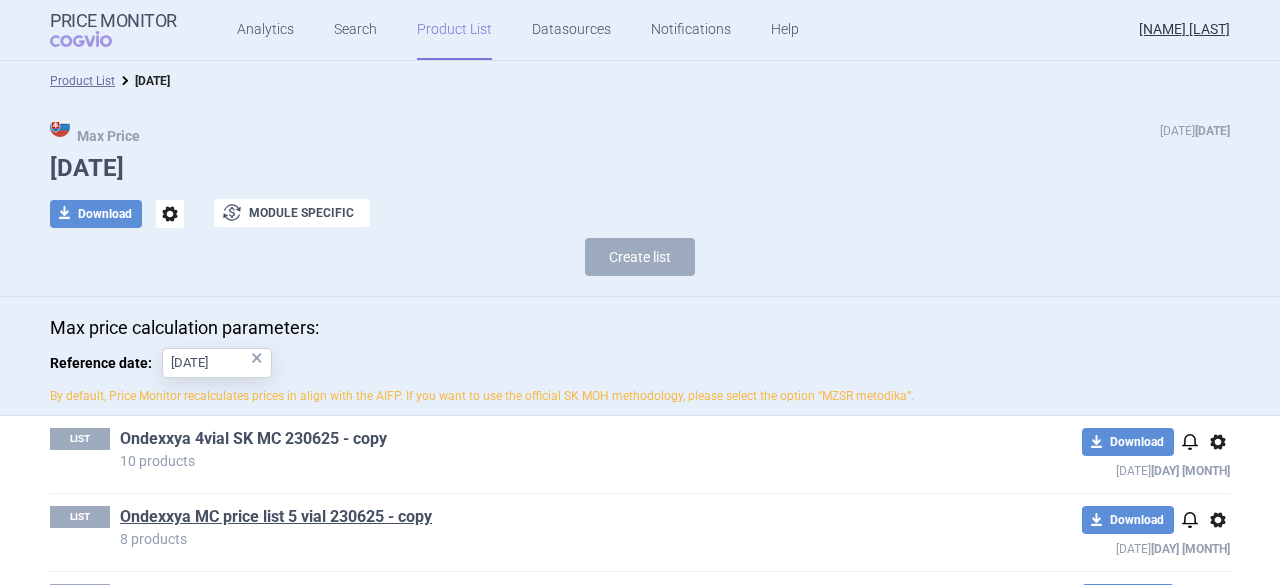 click on "Ondexxya 4vial SK MC 230625 - copy" at bounding box center (253, 439) 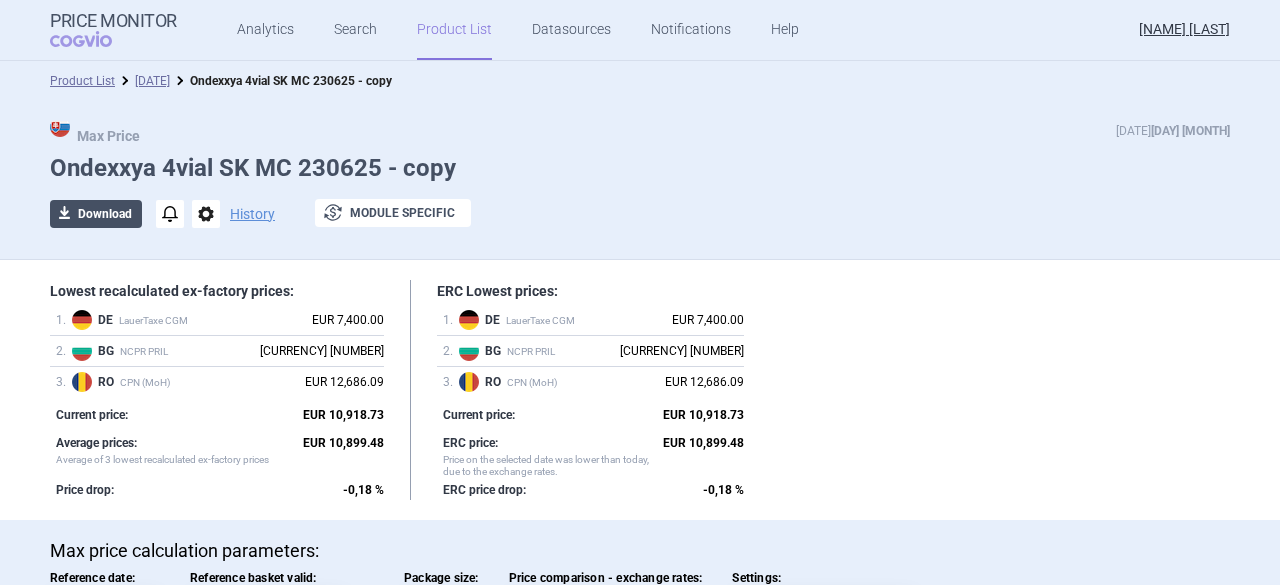 click on "download  Download" at bounding box center (96, 214) 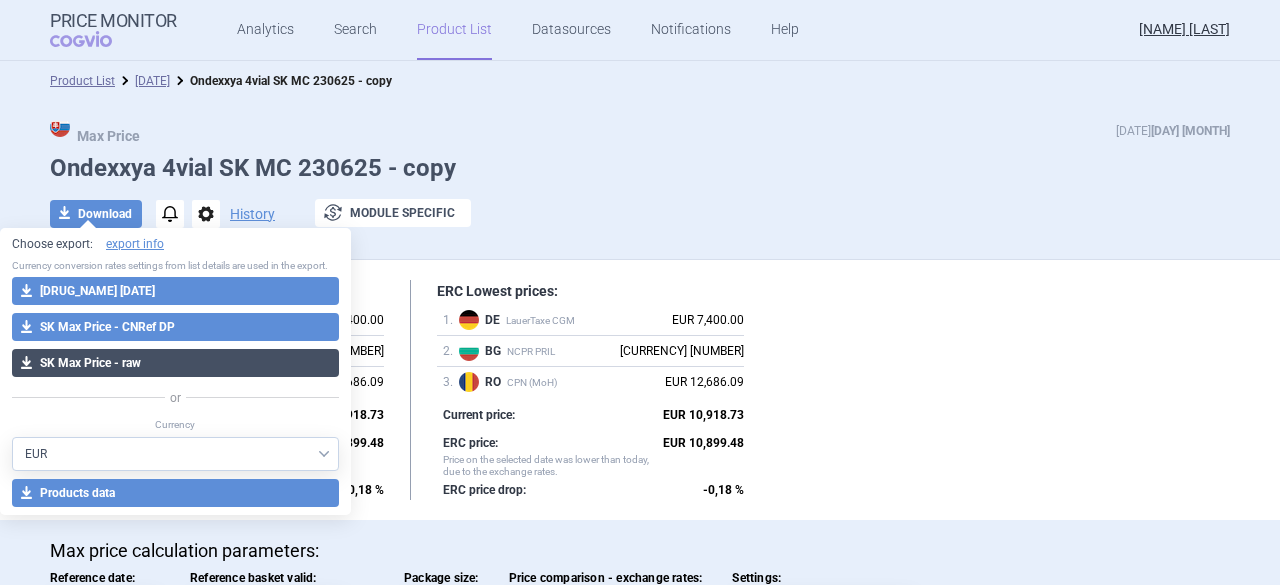 click on "download  SK Max Price - raw" at bounding box center (175, 291) 